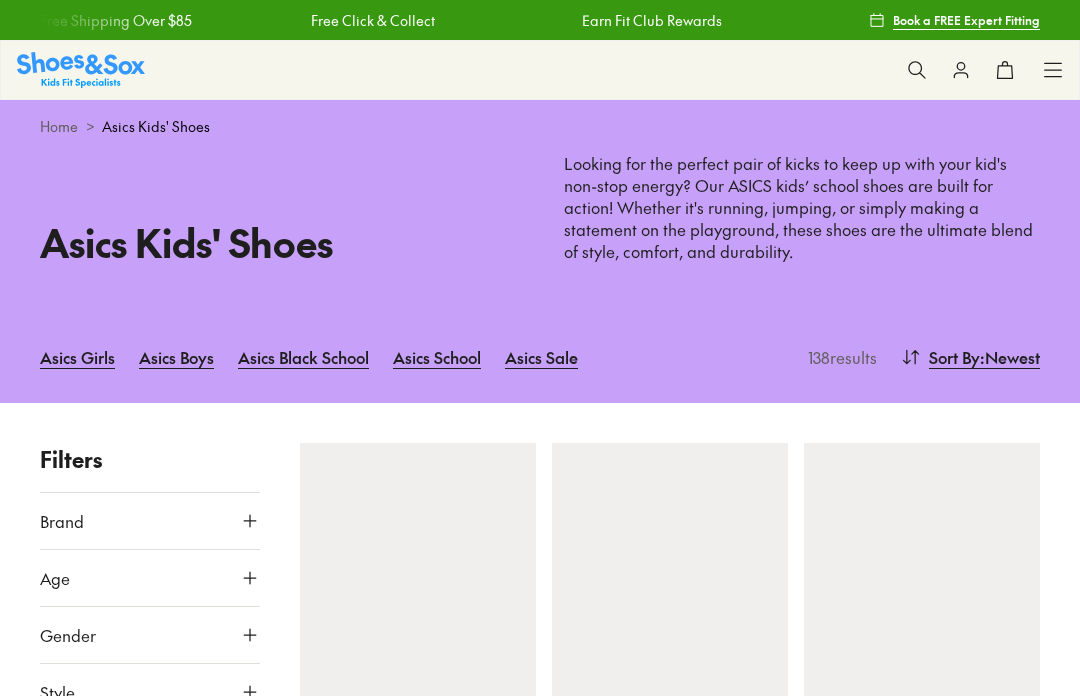 scroll, scrollTop: 0, scrollLeft: 0, axis: both 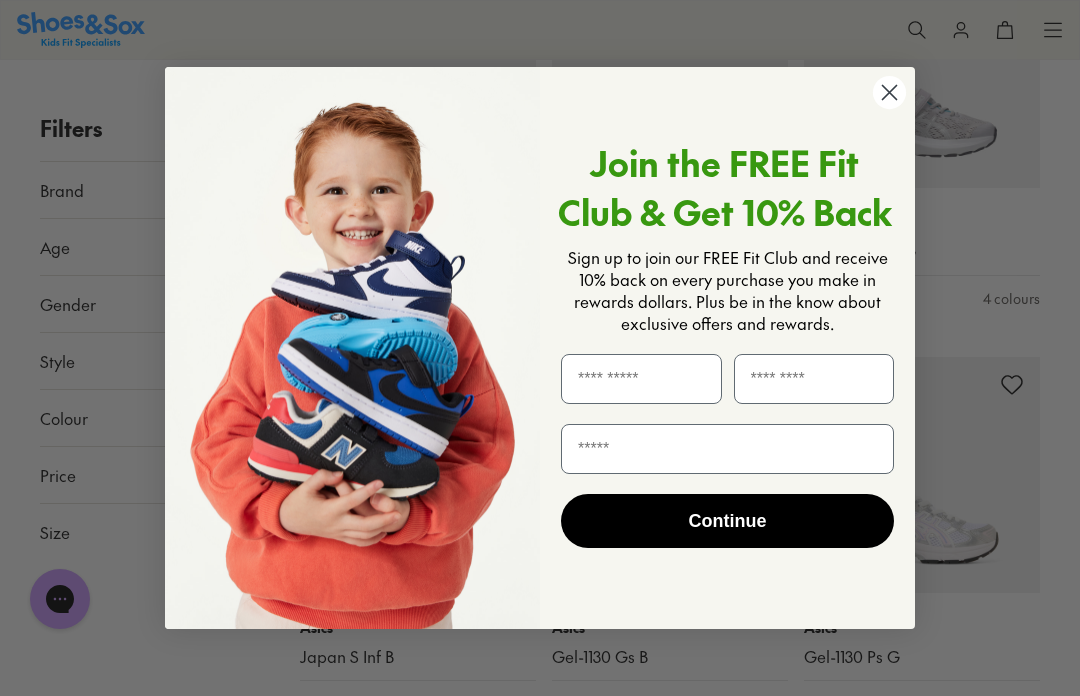click 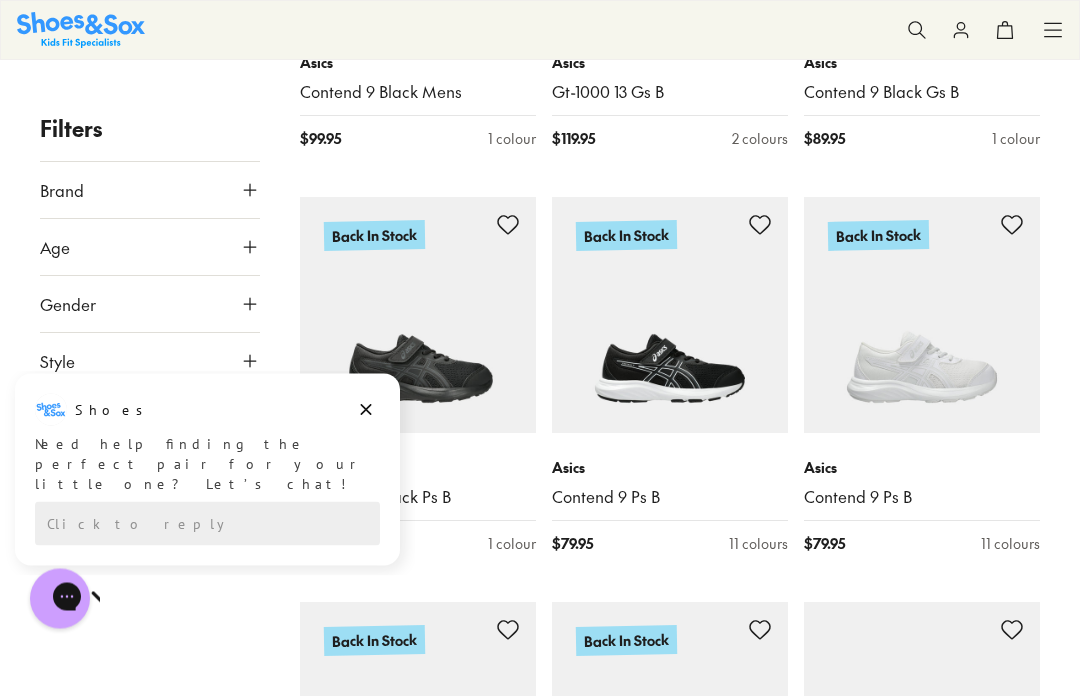 scroll, scrollTop: 6725, scrollLeft: 0, axis: vertical 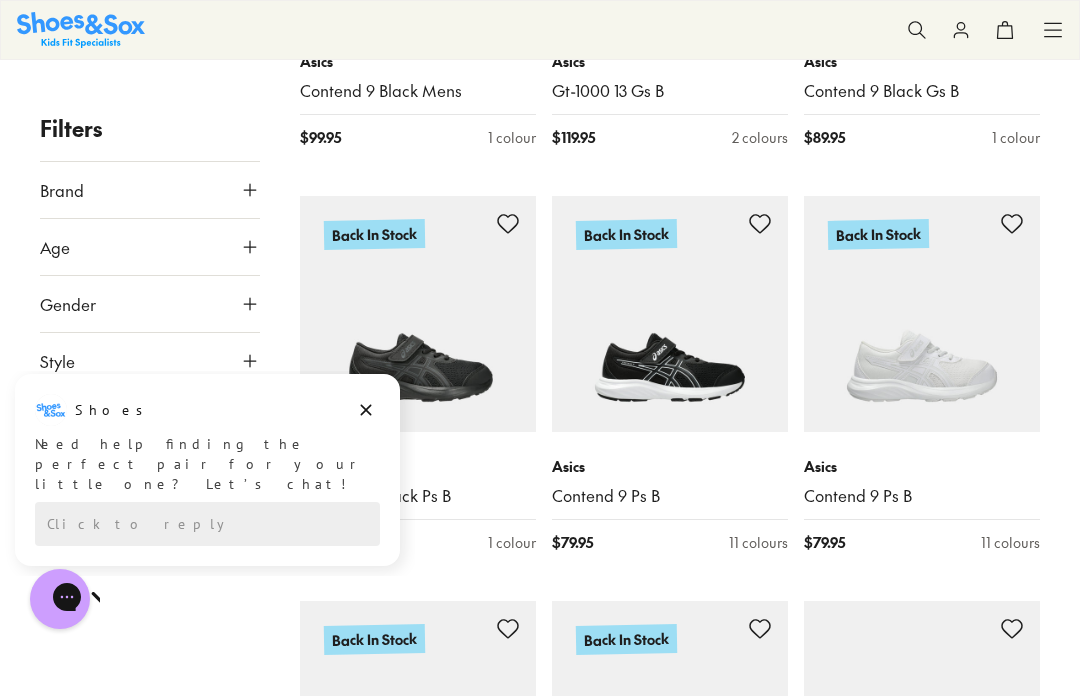 click at bounding box center [366, 410] 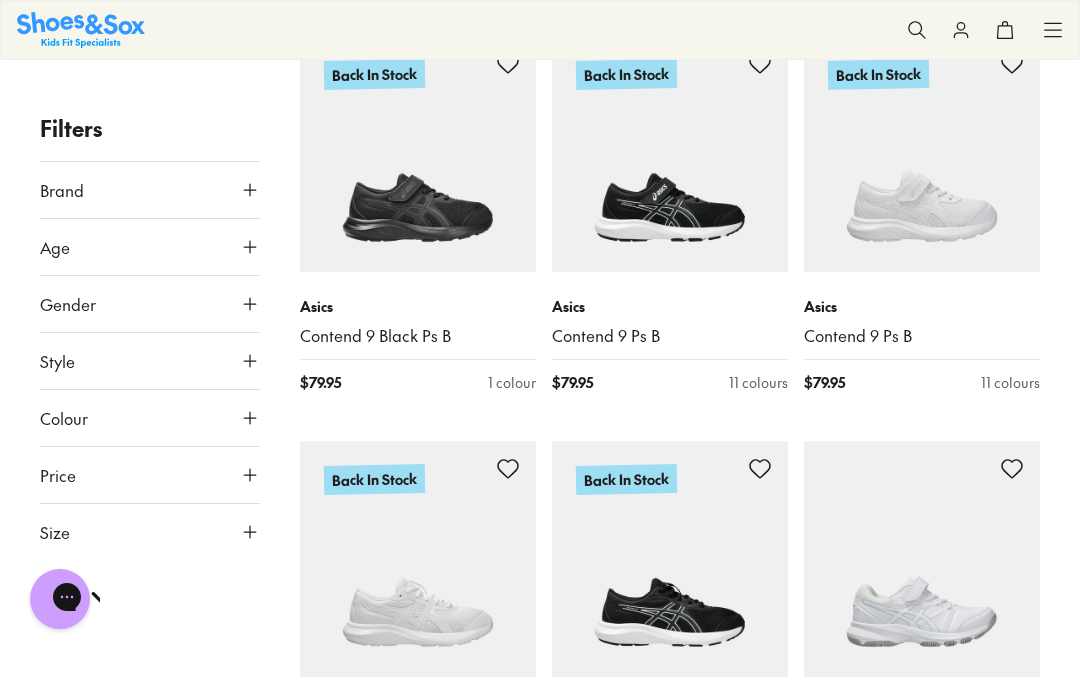 scroll, scrollTop: 6880, scrollLeft: 0, axis: vertical 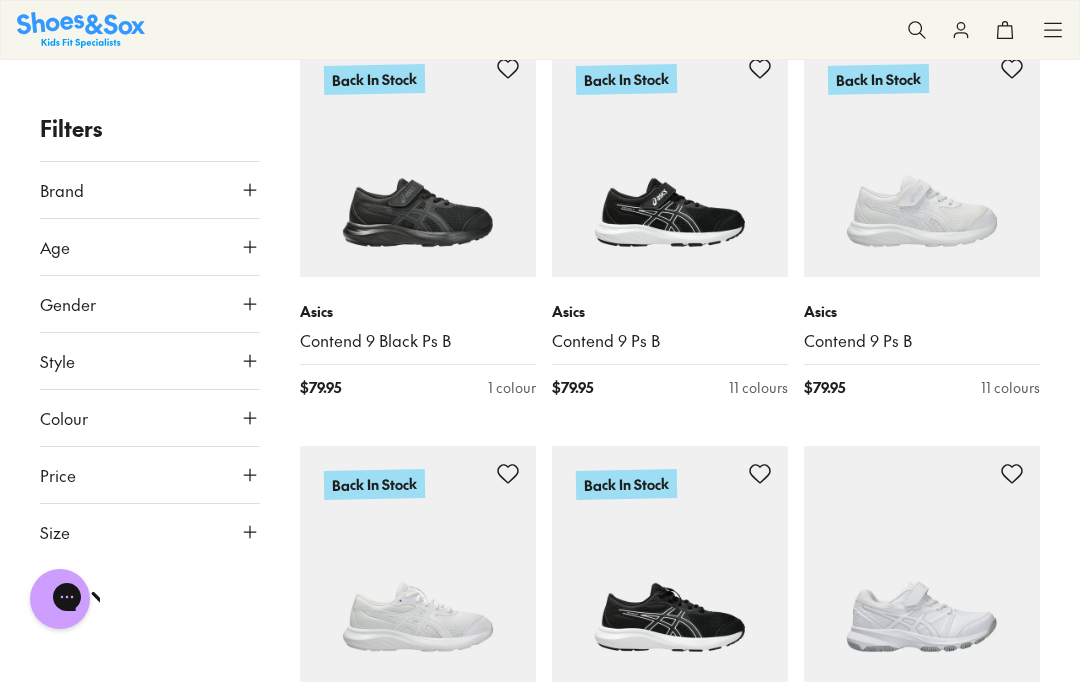 click at bounding box center (418, 159) 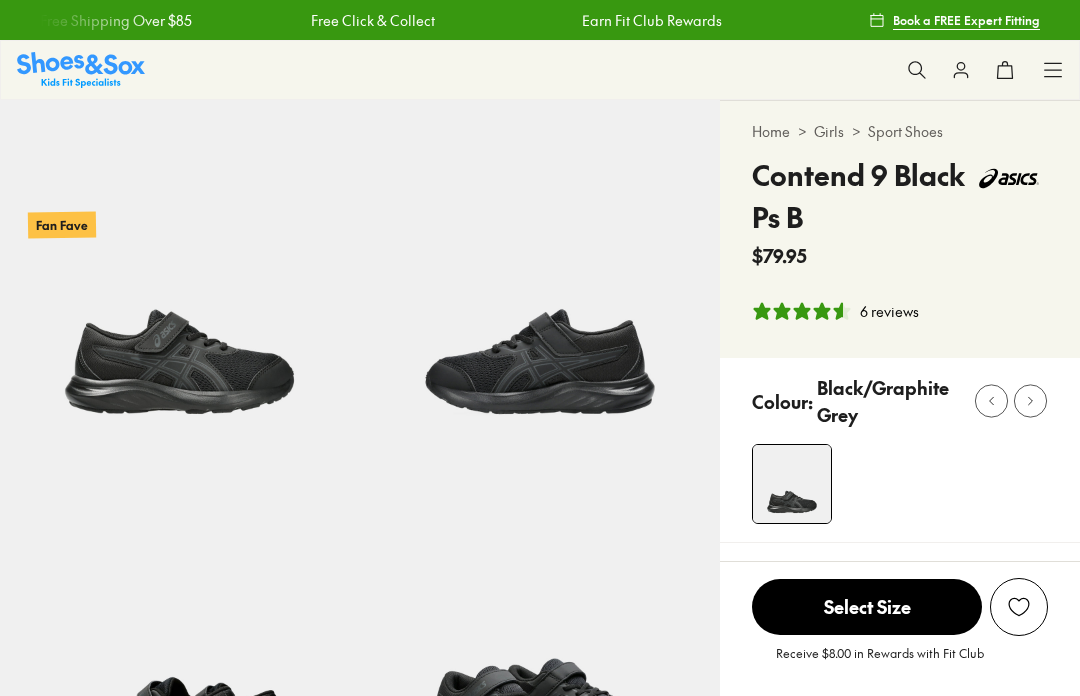 scroll, scrollTop: 0, scrollLeft: 0, axis: both 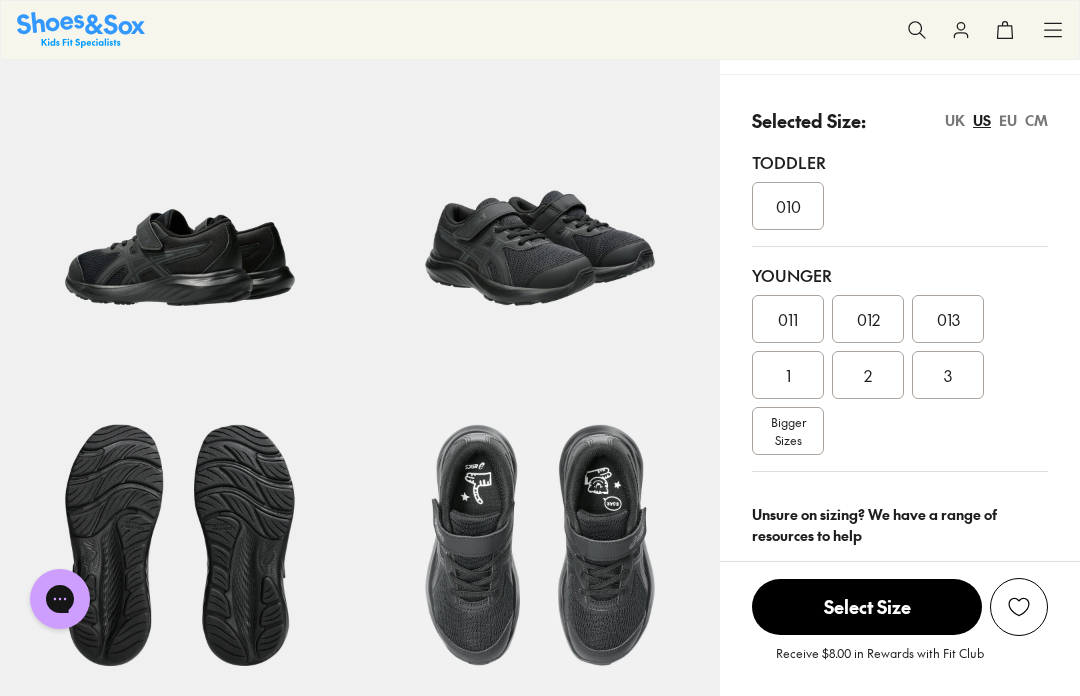 click on "Bigger Sizes" at bounding box center [788, 431] 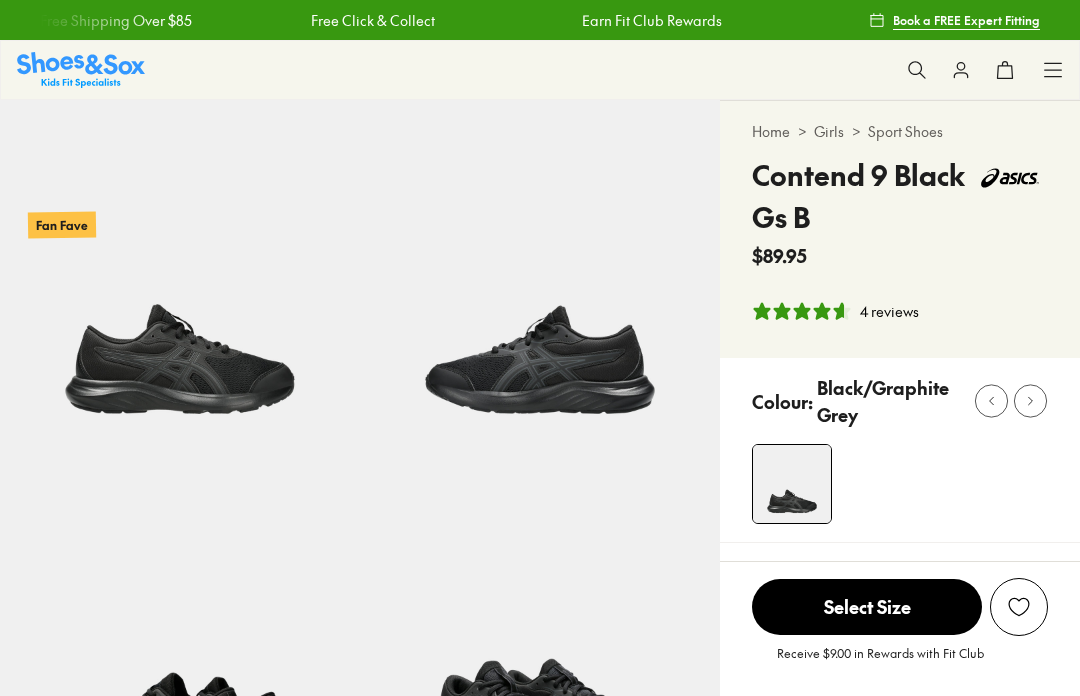scroll, scrollTop: 0, scrollLeft: 0, axis: both 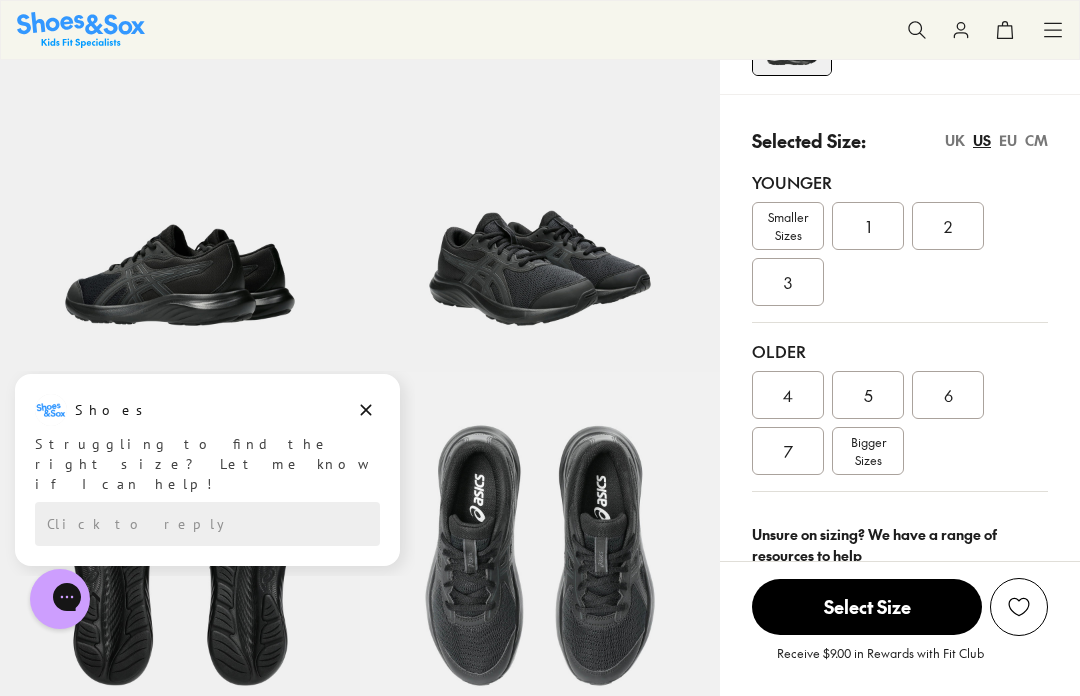 click on "4" at bounding box center [788, 395] 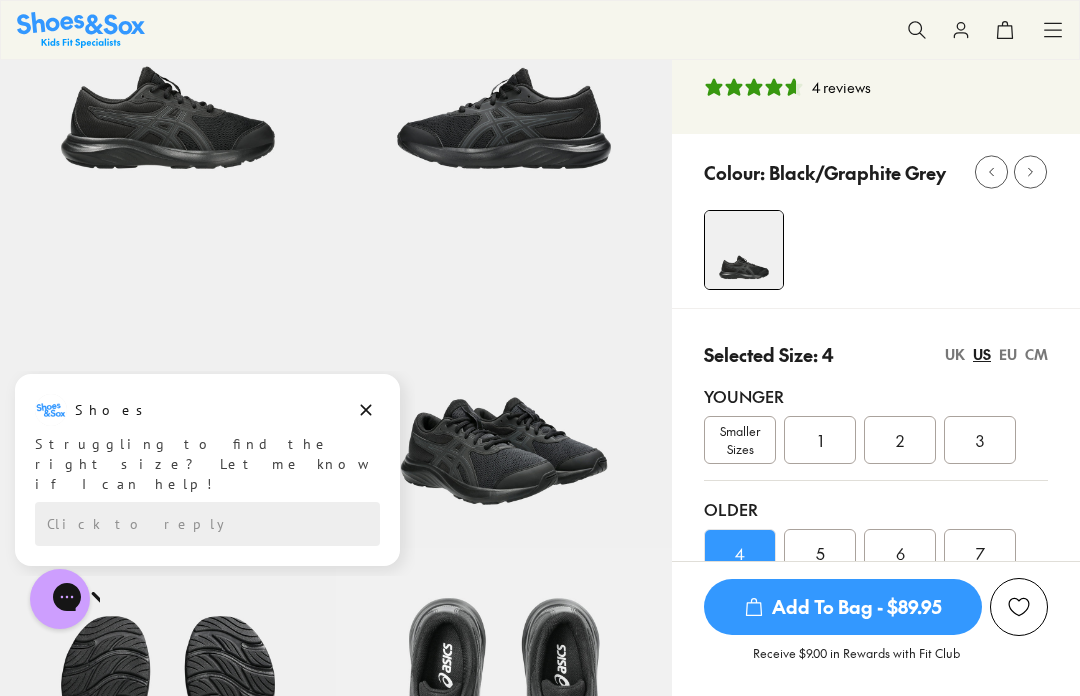 scroll, scrollTop: 223, scrollLeft: 0, axis: vertical 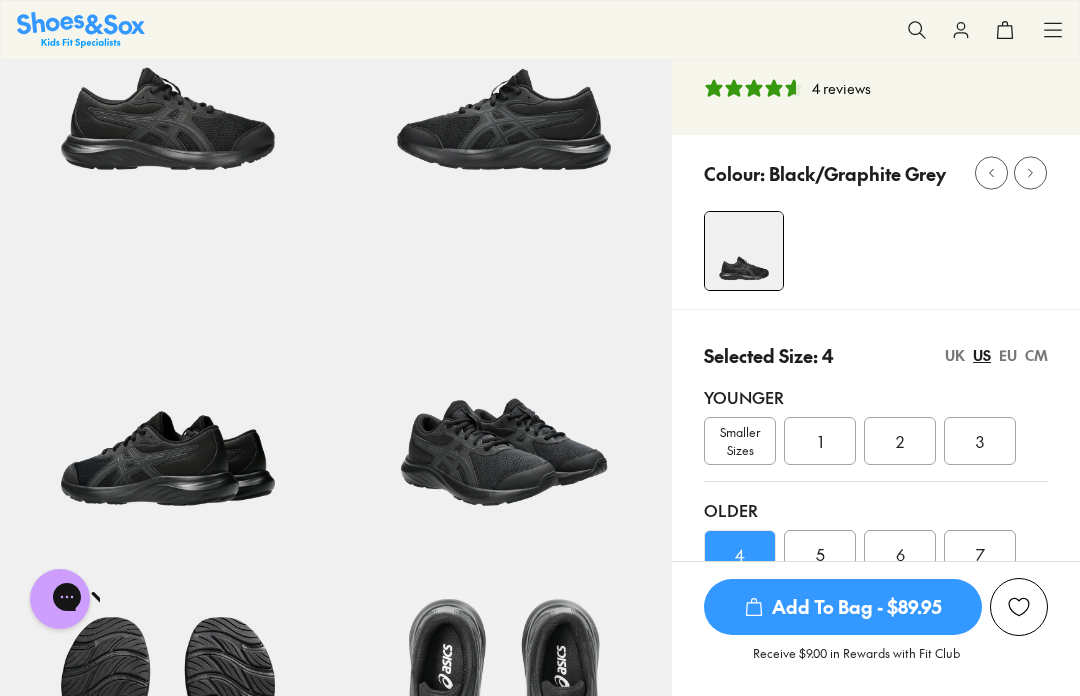 click 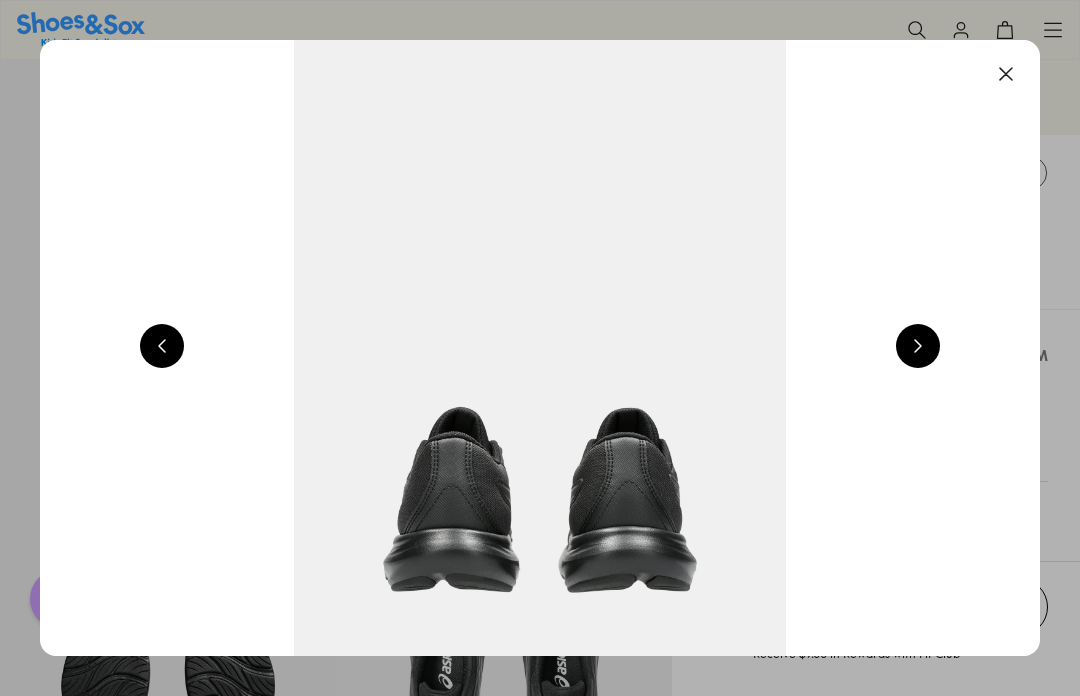 scroll, scrollTop: 0, scrollLeft: 4000, axis: horizontal 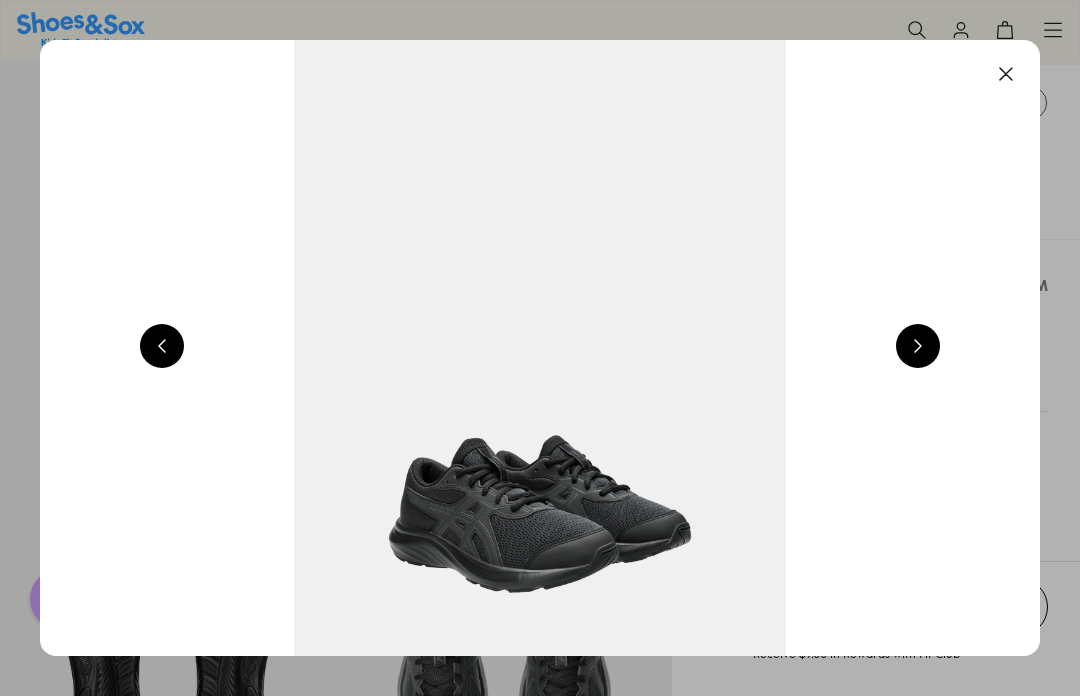click at bounding box center (918, 346) 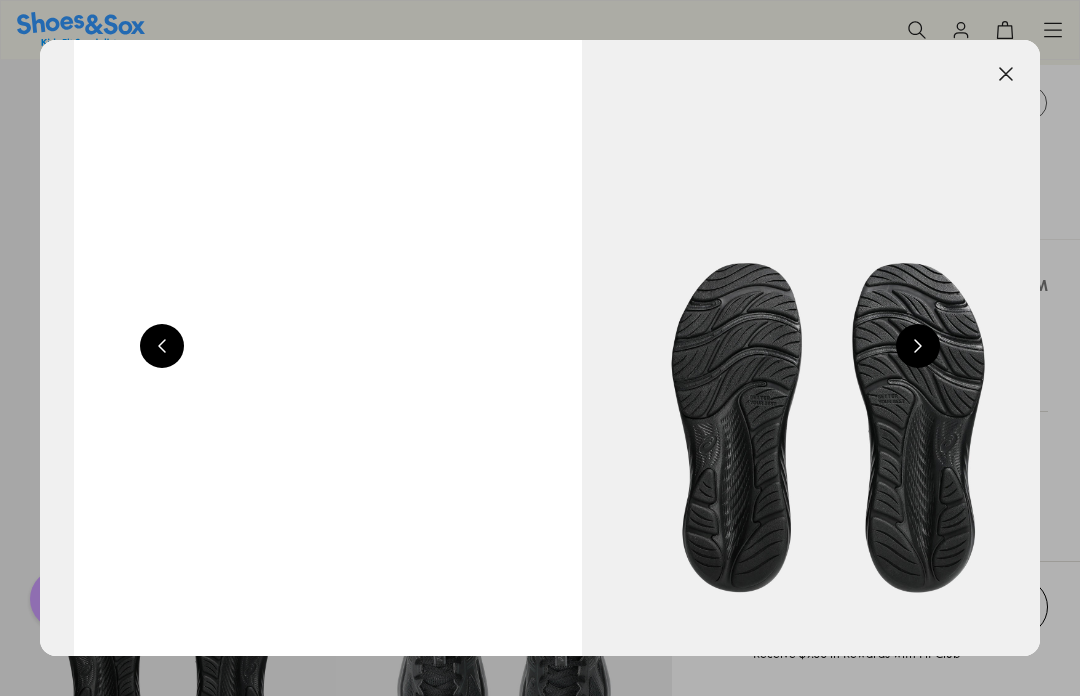 scroll, scrollTop: 0, scrollLeft: 5000, axis: horizontal 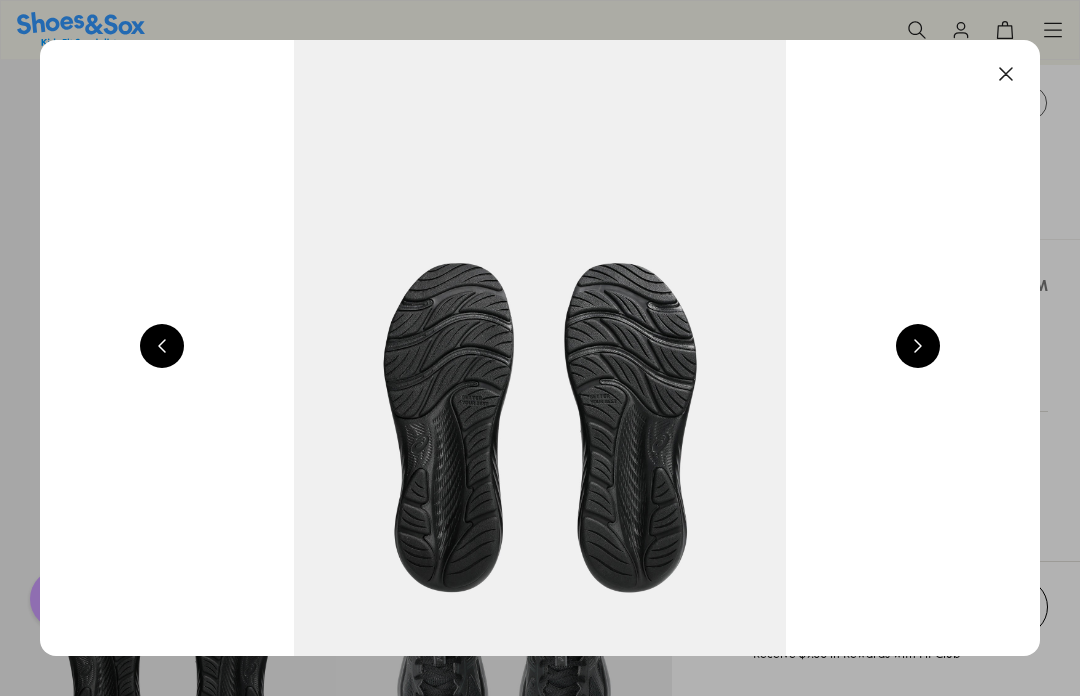 click at bounding box center (162, 346) 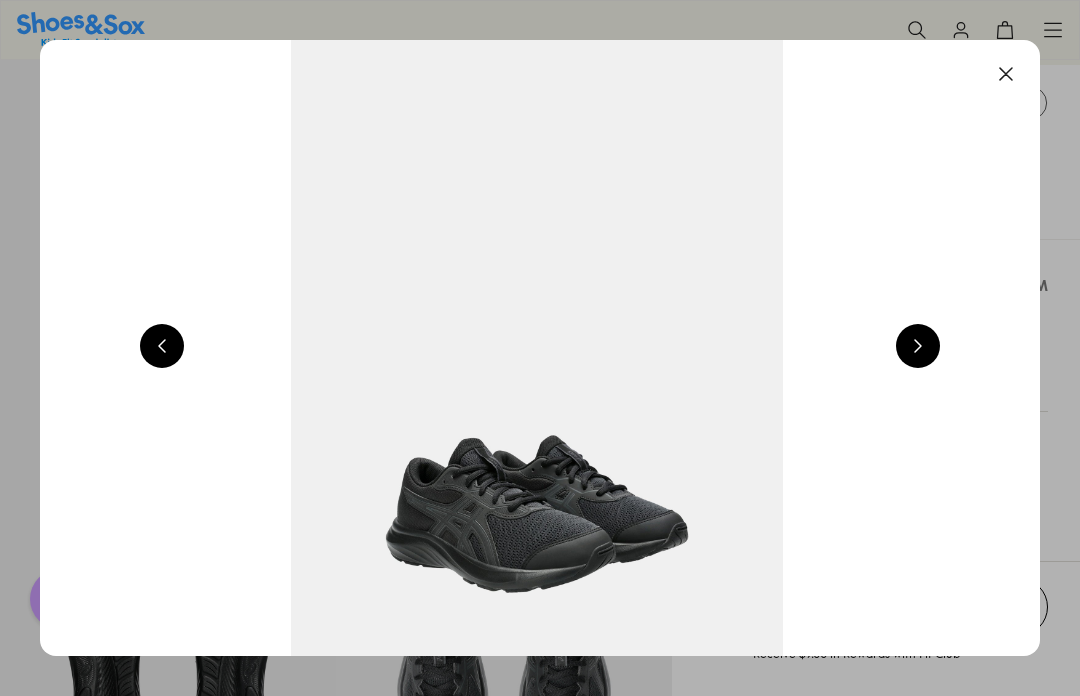 scroll, scrollTop: 0, scrollLeft: 4000, axis: horizontal 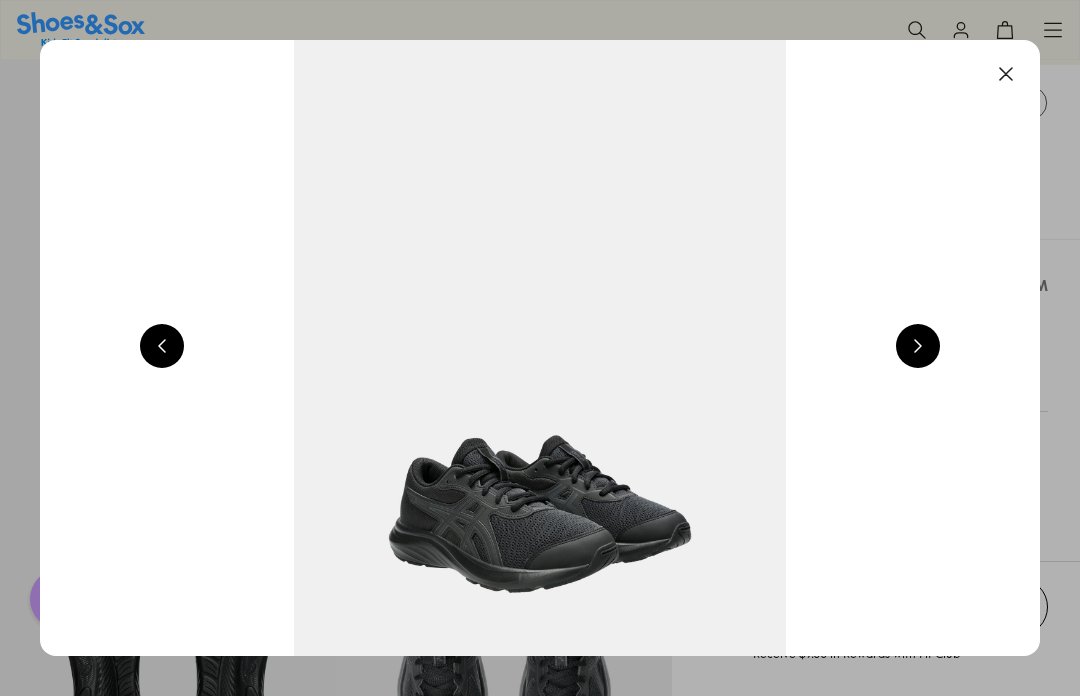 click at bounding box center (540, 348) 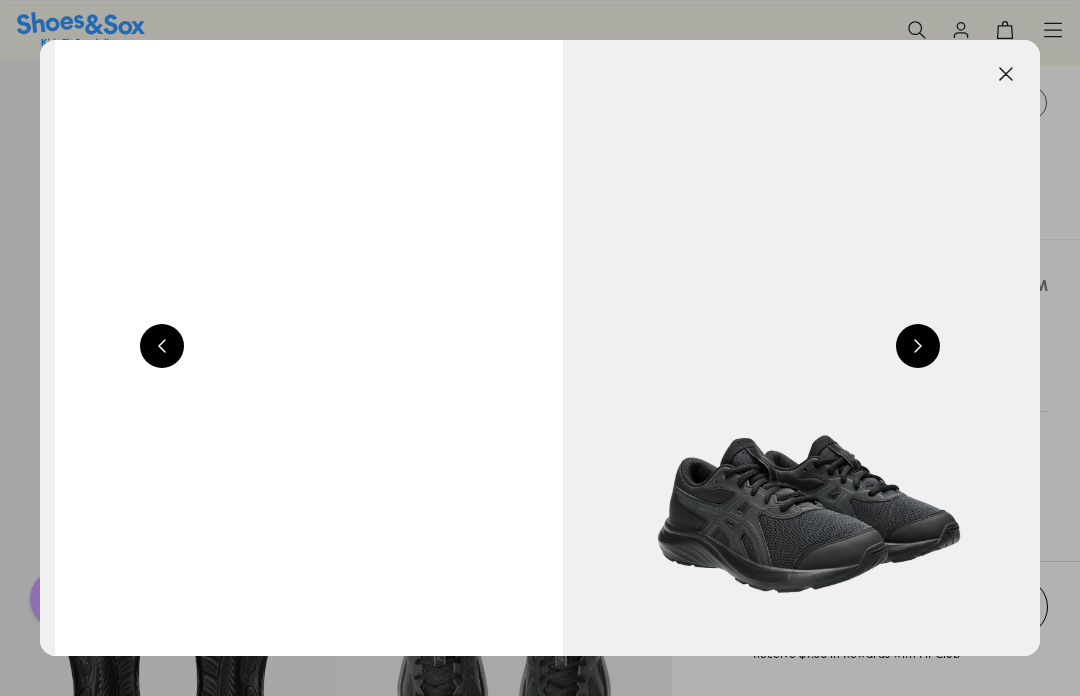 scroll, scrollTop: 0, scrollLeft: 3000, axis: horizontal 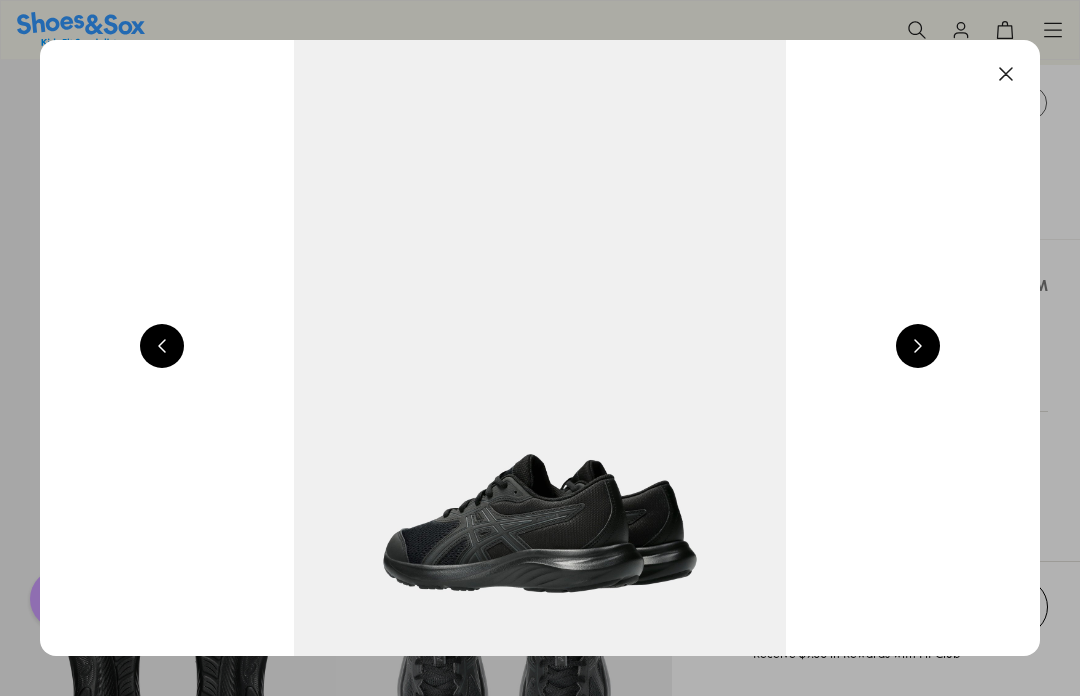 click at bounding box center [540, 348] 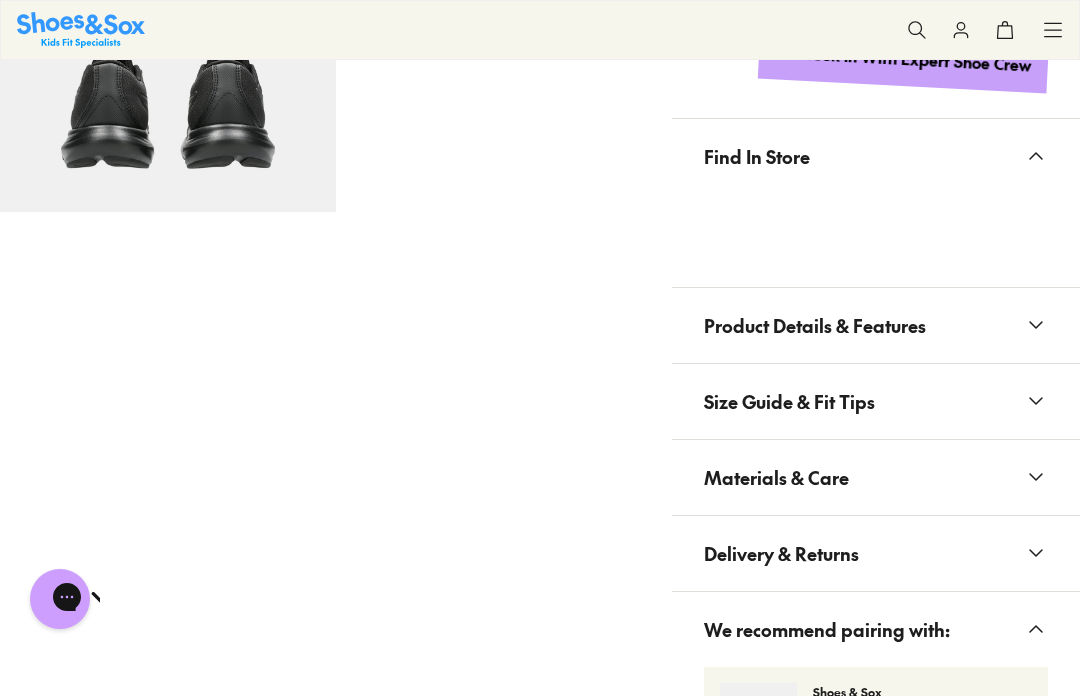scroll, scrollTop: 1233, scrollLeft: 0, axis: vertical 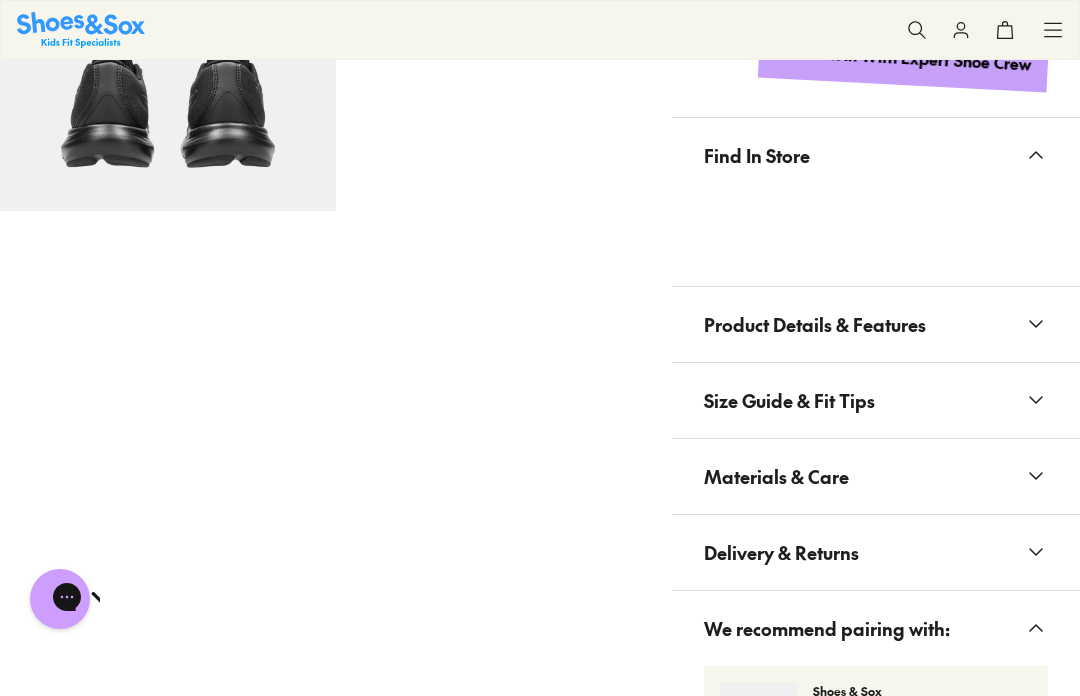 click on "Product Details & Features" at bounding box center [815, 324] 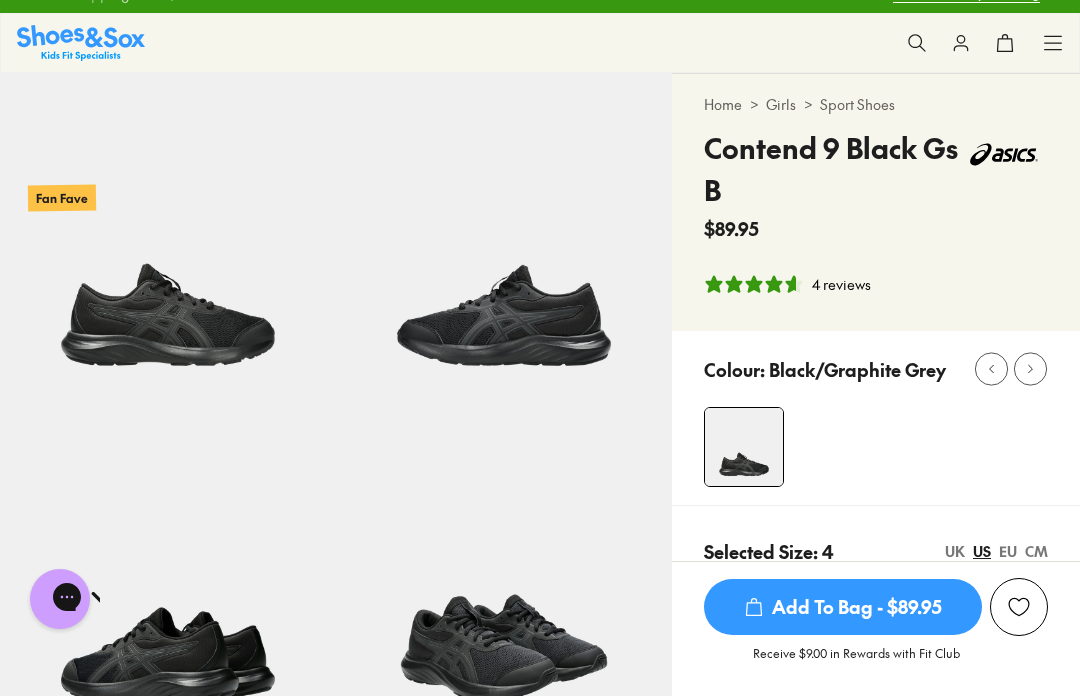 scroll, scrollTop: 0, scrollLeft: 0, axis: both 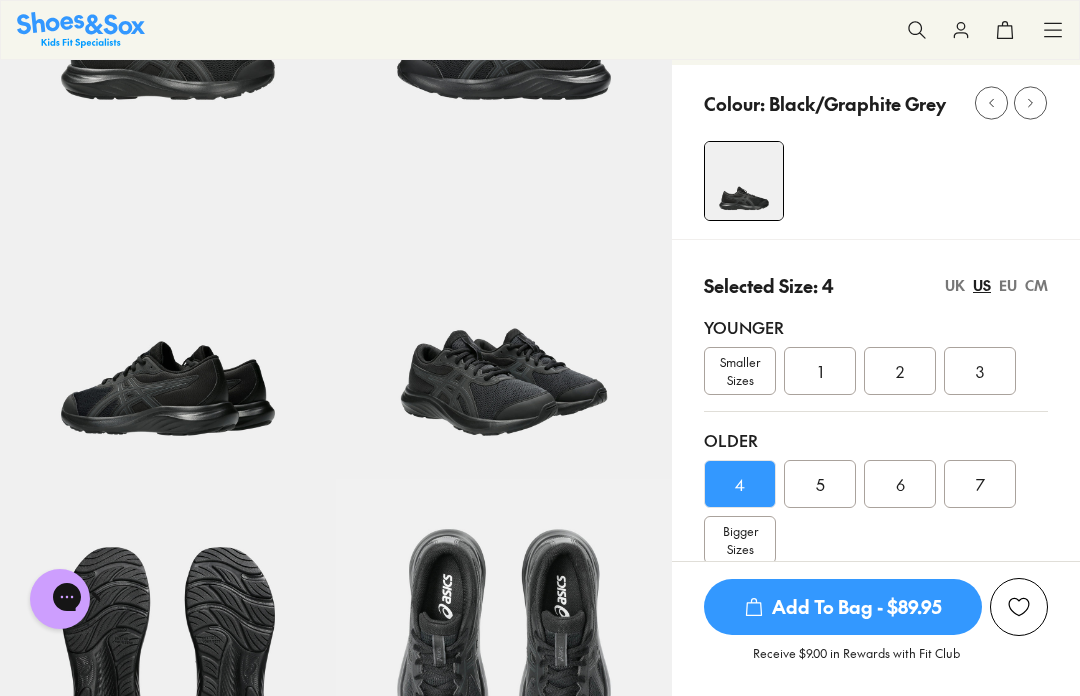 click on "3" at bounding box center [980, 371] 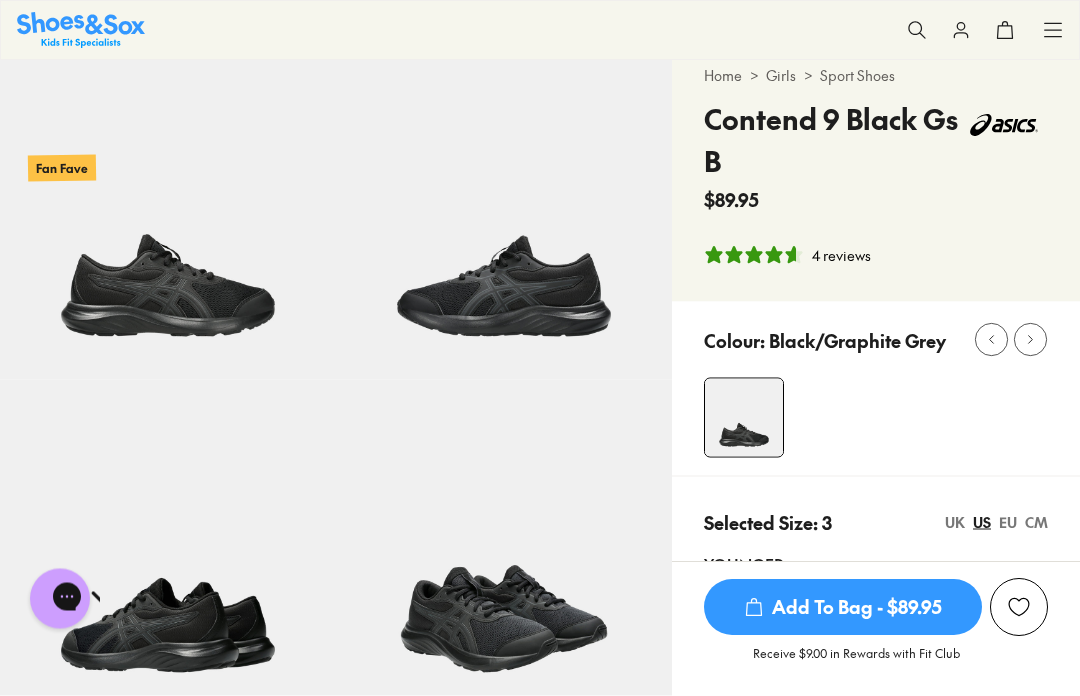 scroll, scrollTop: 0, scrollLeft: 0, axis: both 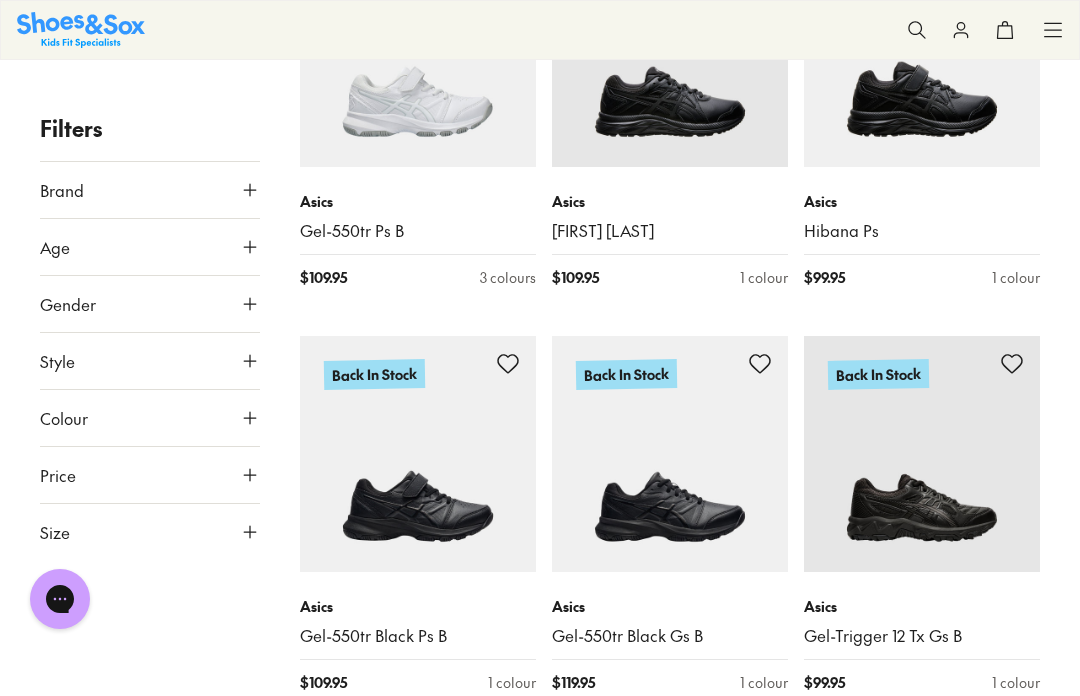 click at bounding box center (922, 49) 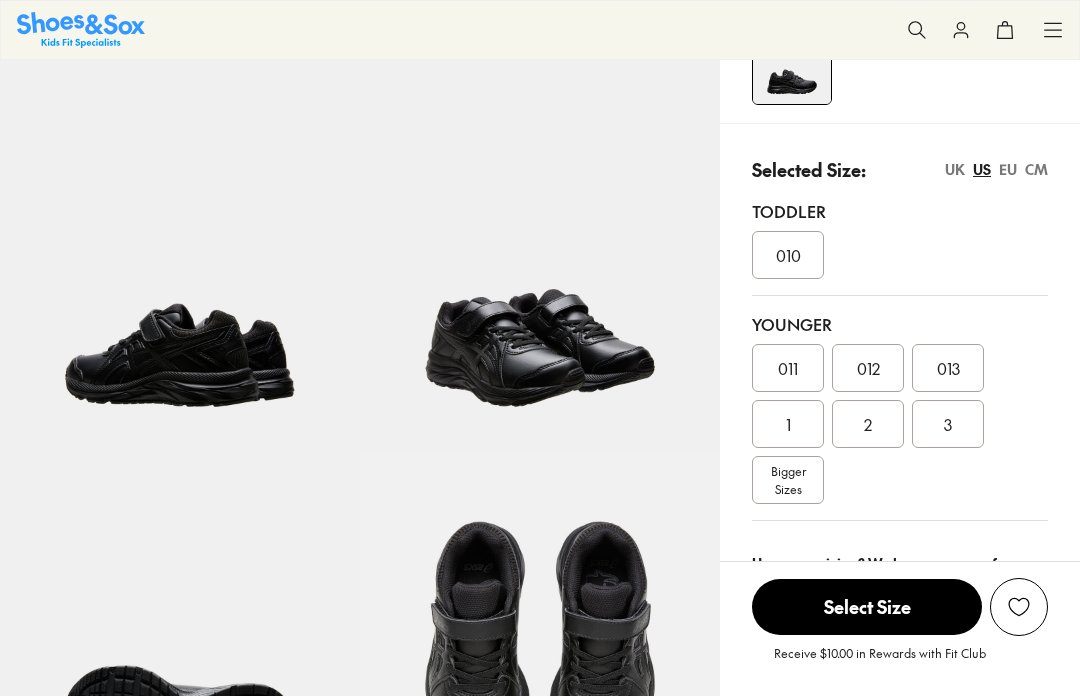 select on "*" 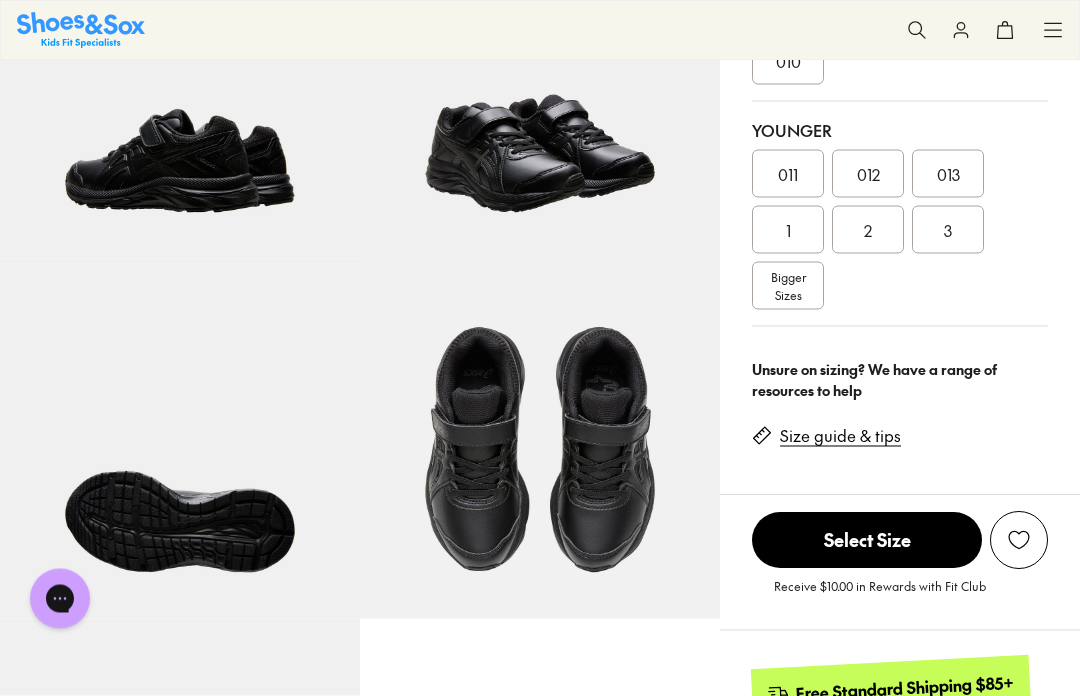 scroll, scrollTop: 562, scrollLeft: 0, axis: vertical 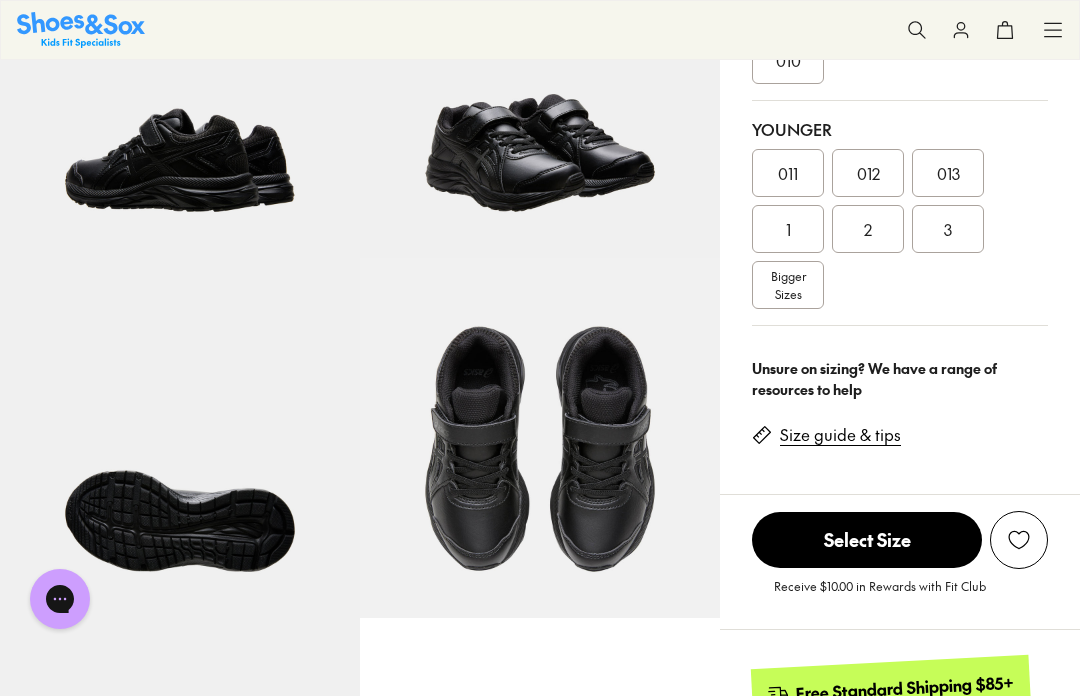 click on "Bigger Sizes" at bounding box center (788, 285) 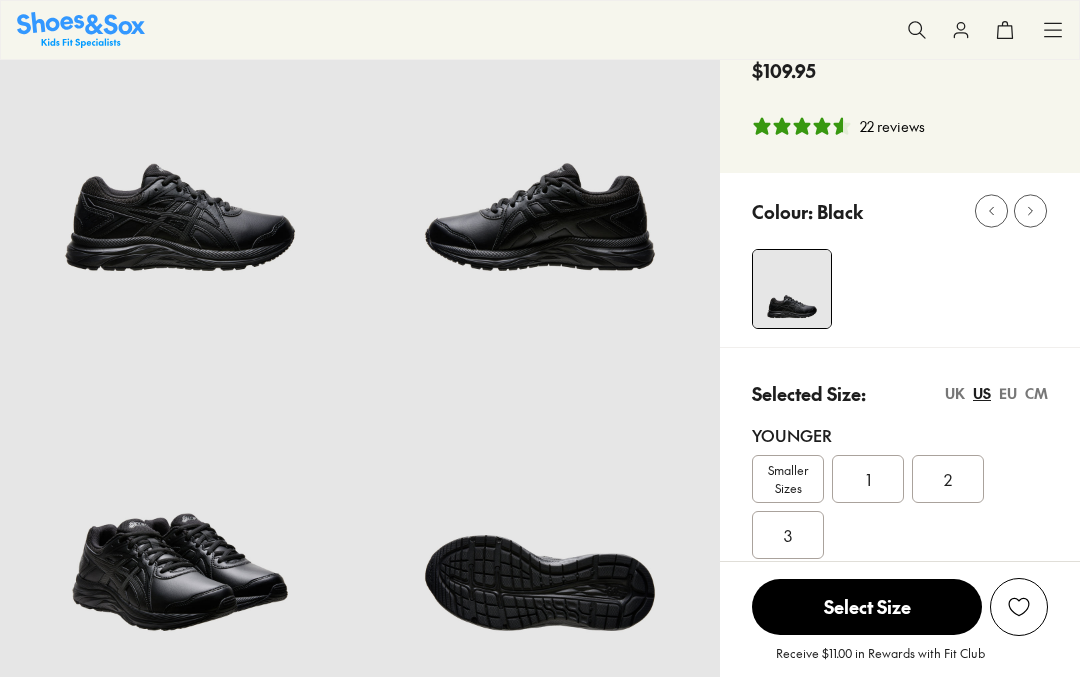 scroll, scrollTop: 150, scrollLeft: 0, axis: vertical 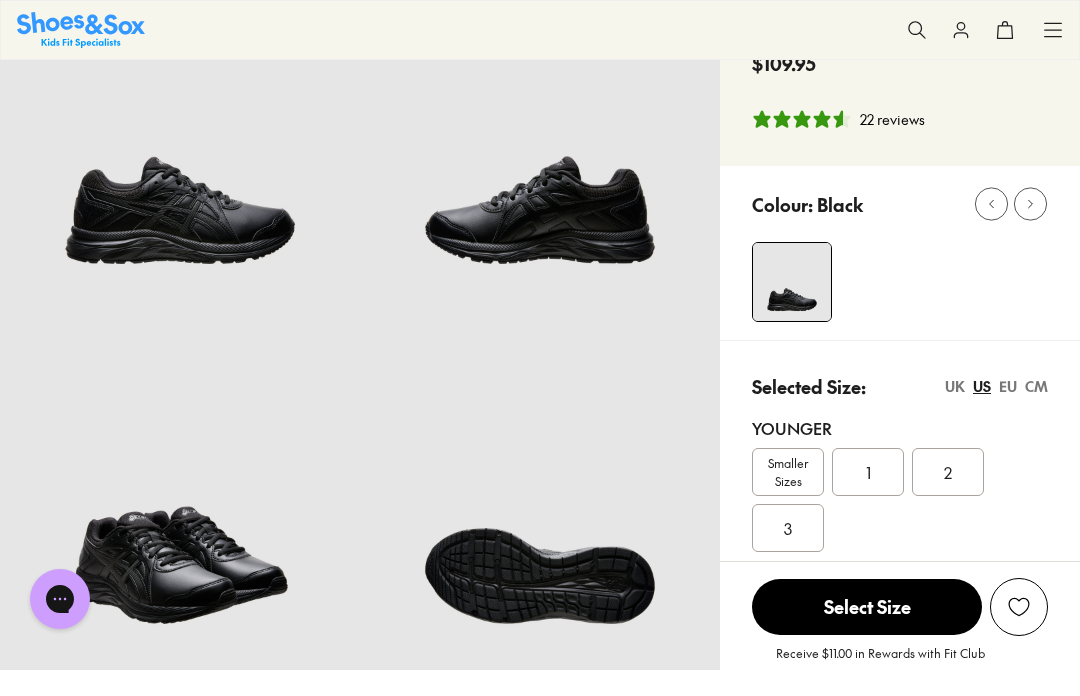 select on "*" 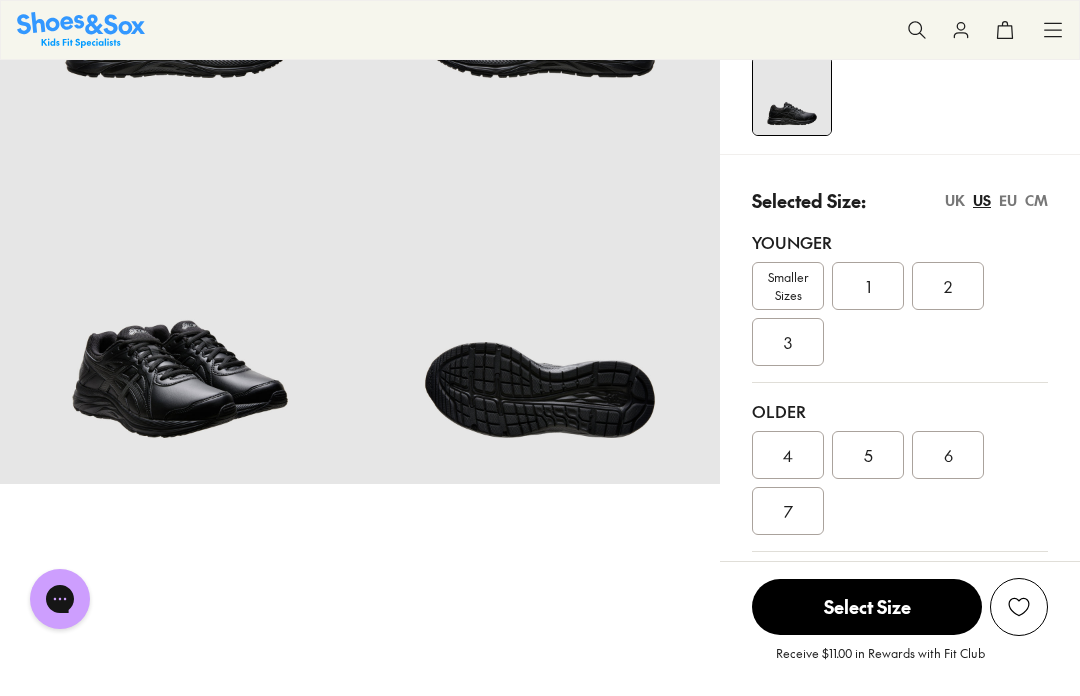 scroll, scrollTop: 332, scrollLeft: 0, axis: vertical 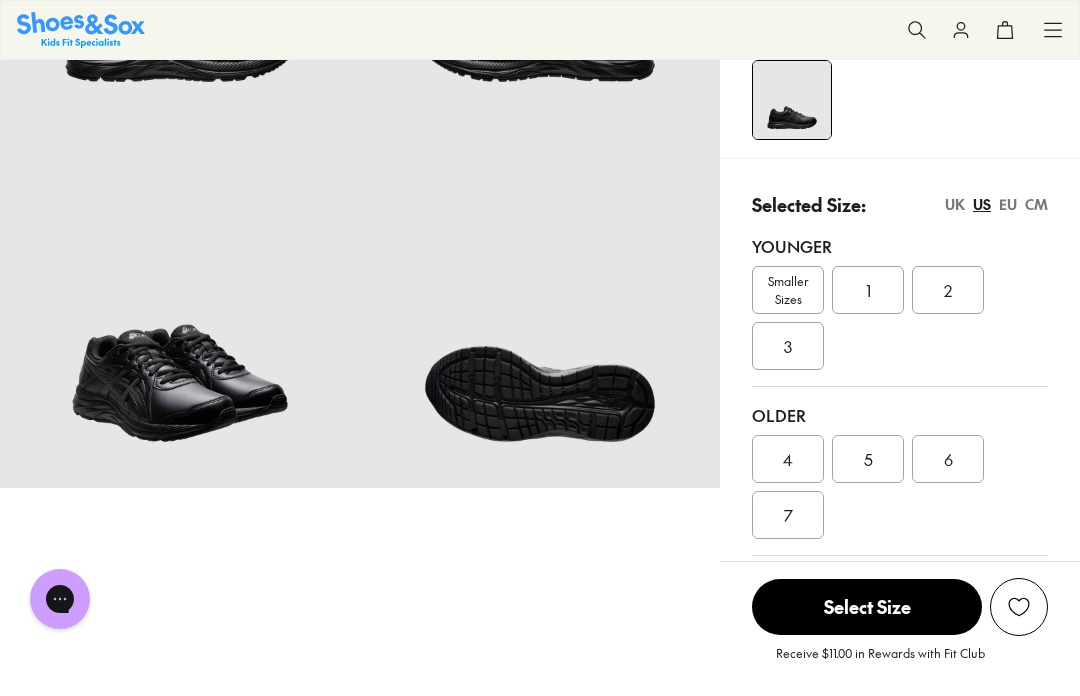 click on "4" at bounding box center [788, 459] 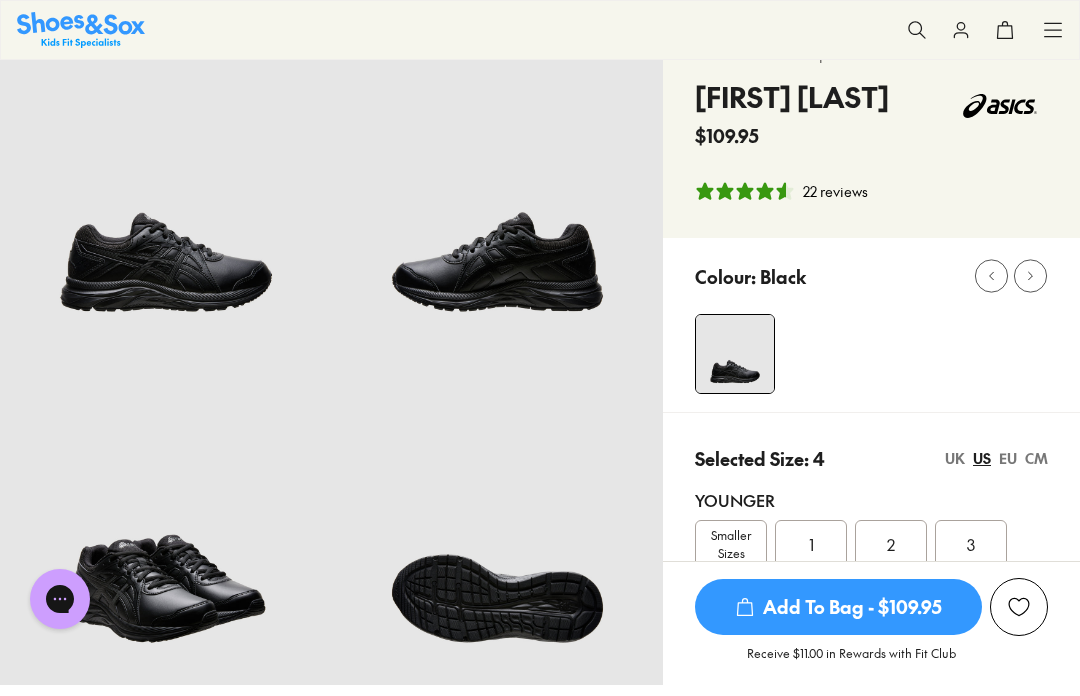 scroll, scrollTop: 0, scrollLeft: 0, axis: both 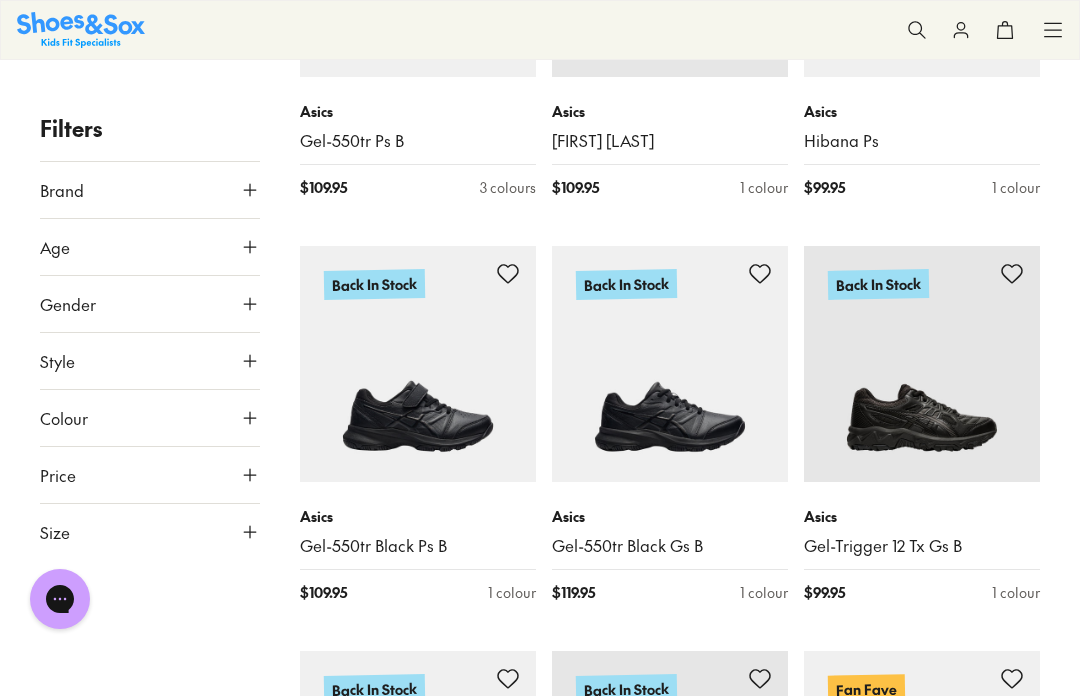 click at bounding box center (418, 364) 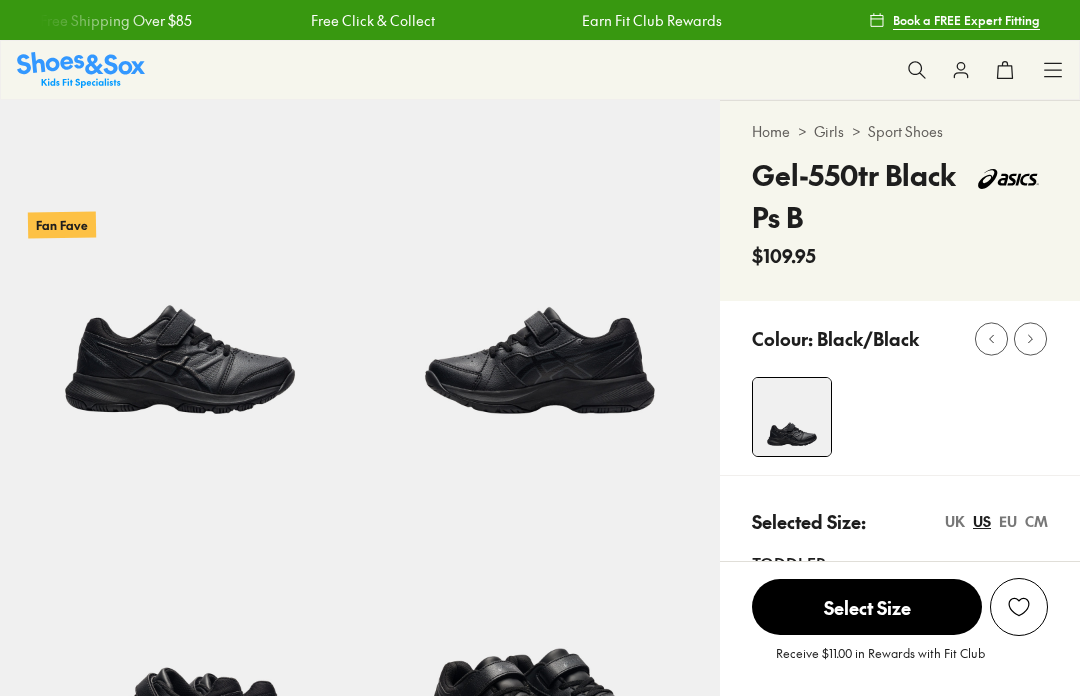scroll, scrollTop: 523, scrollLeft: 0, axis: vertical 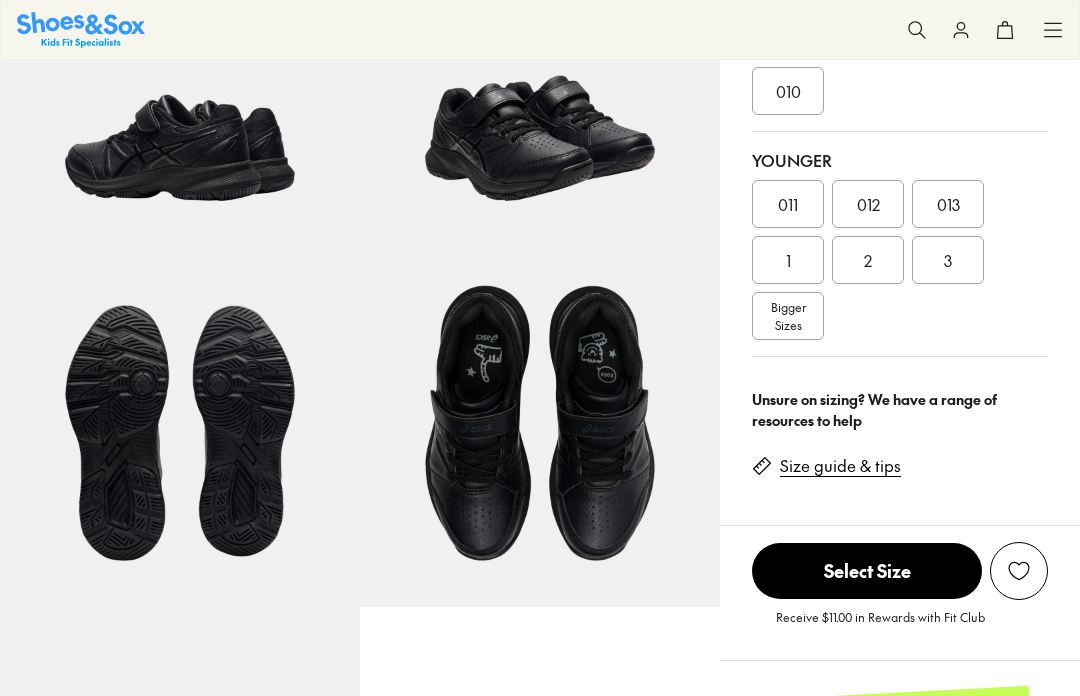 select on "*" 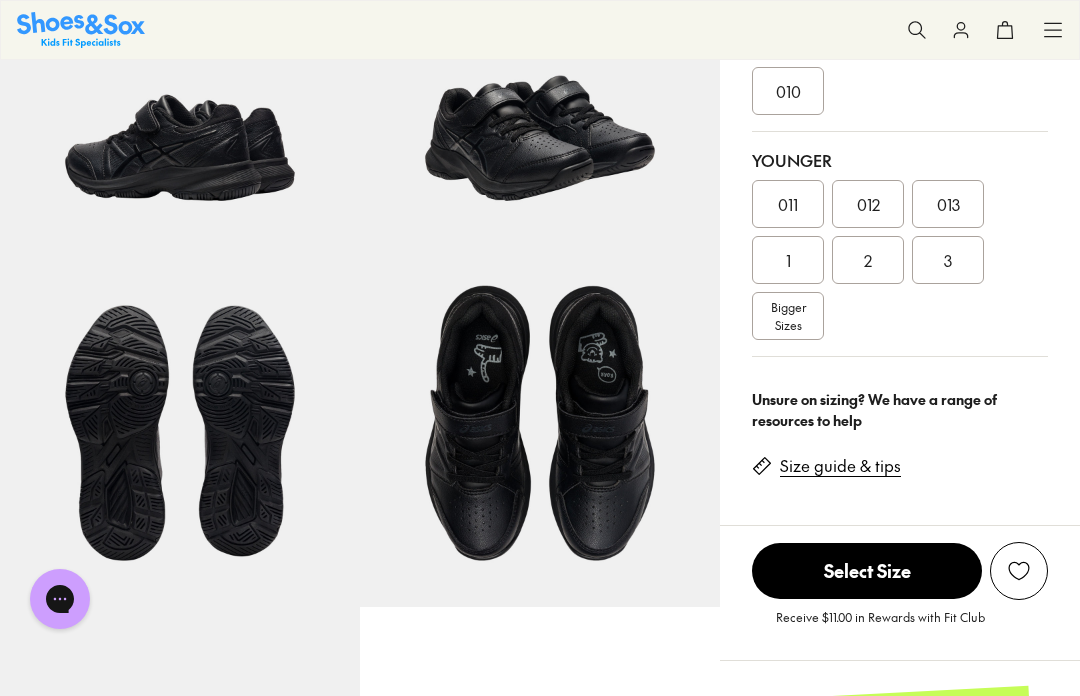 scroll, scrollTop: 0, scrollLeft: 0, axis: both 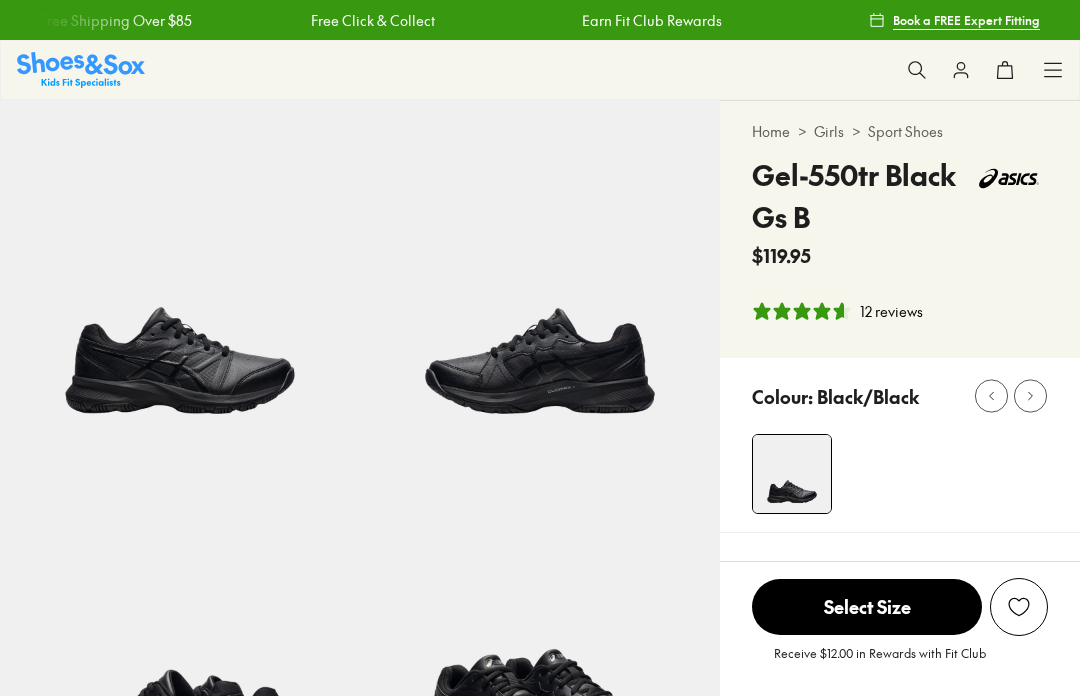 select on "*" 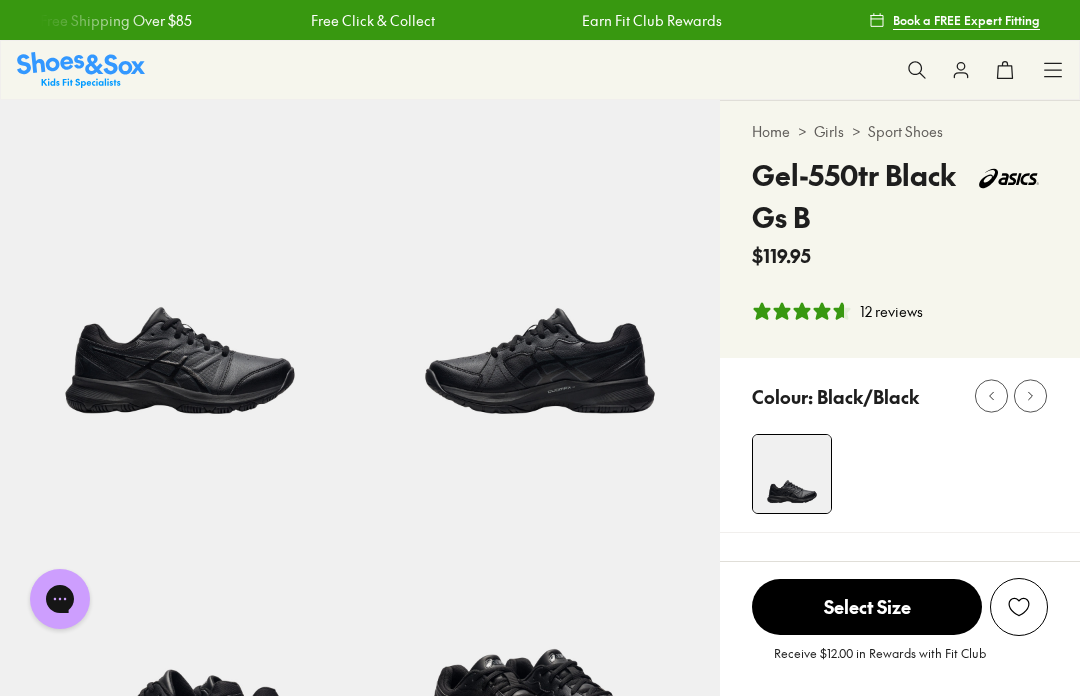 click on "Free Shipping Over $85
Free Click & Collect
Earn Fit Club Rewards" at bounding box center (438, 20) 